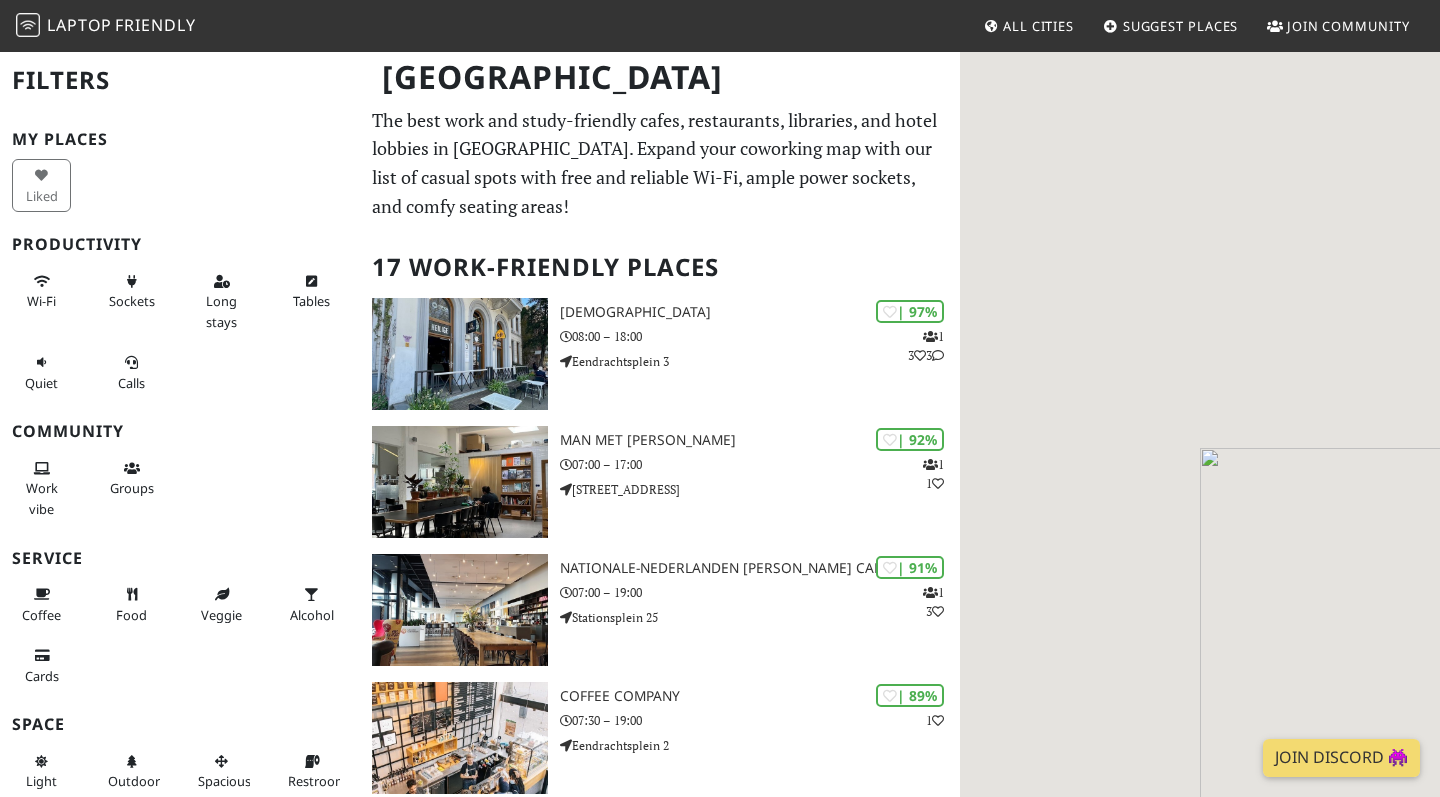 scroll, scrollTop: 0, scrollLeft: 0, axis: both 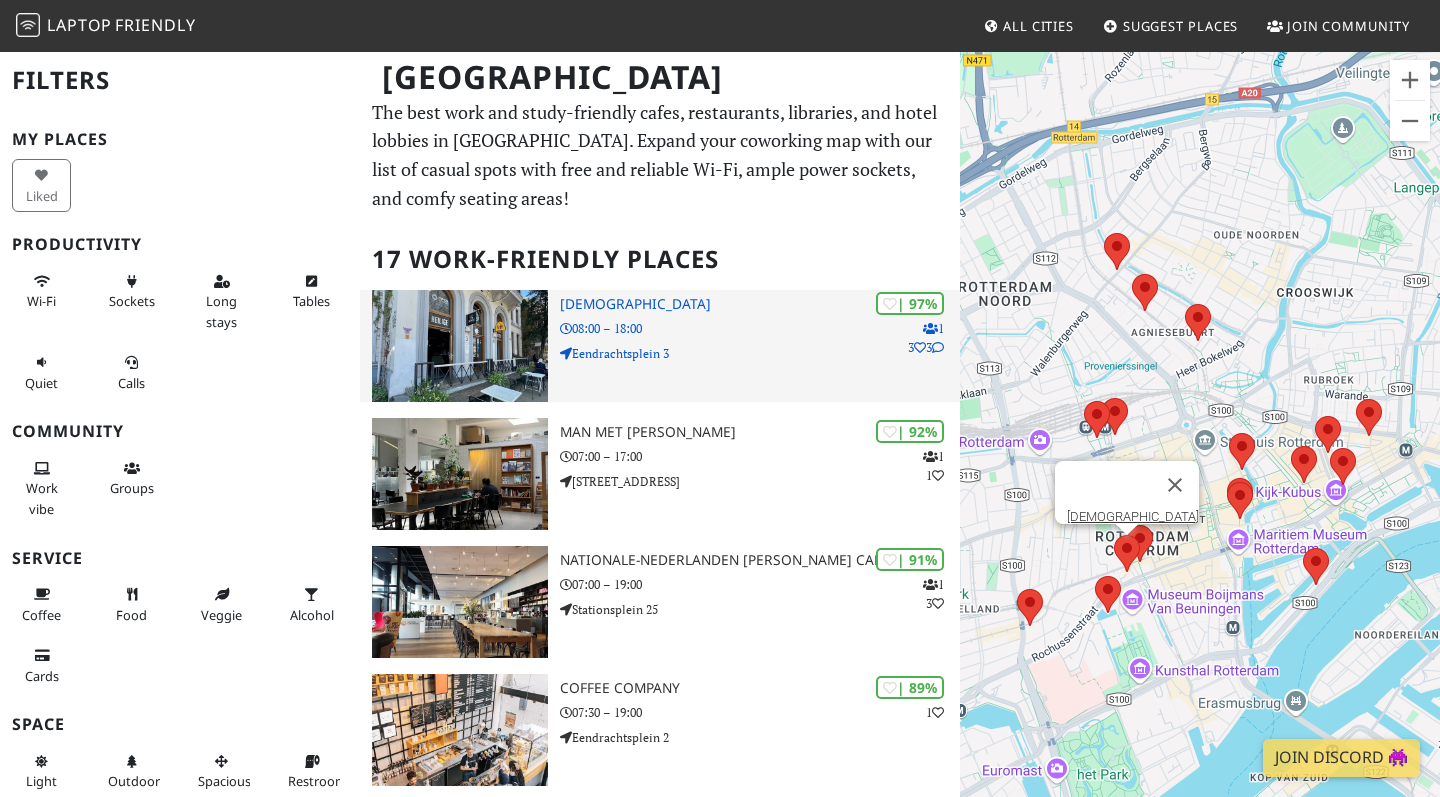 click on "08:00 – 18:00" at bounding box center (760, 328) 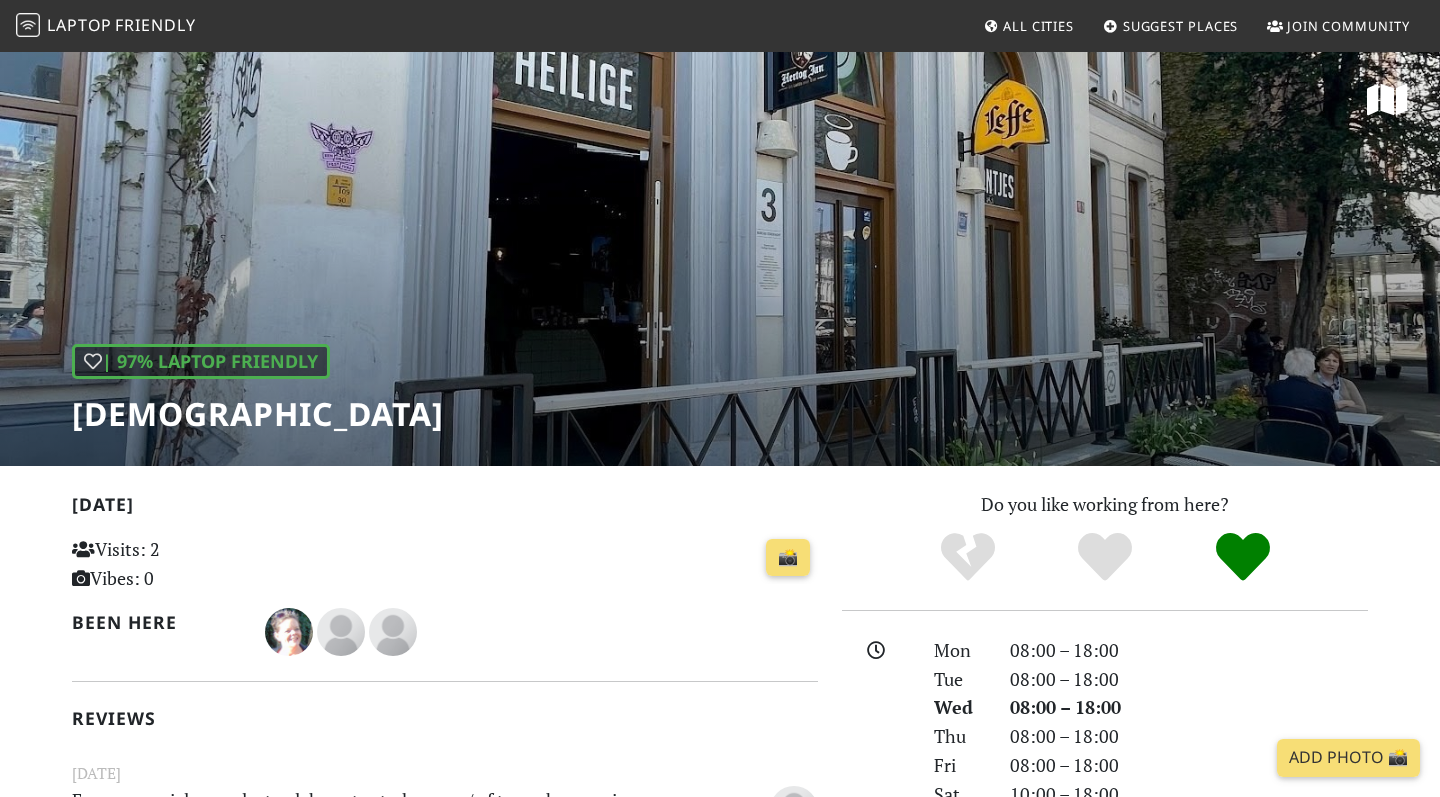 scroll, scrollTop: 0, scrollLeft: 0, axis: both 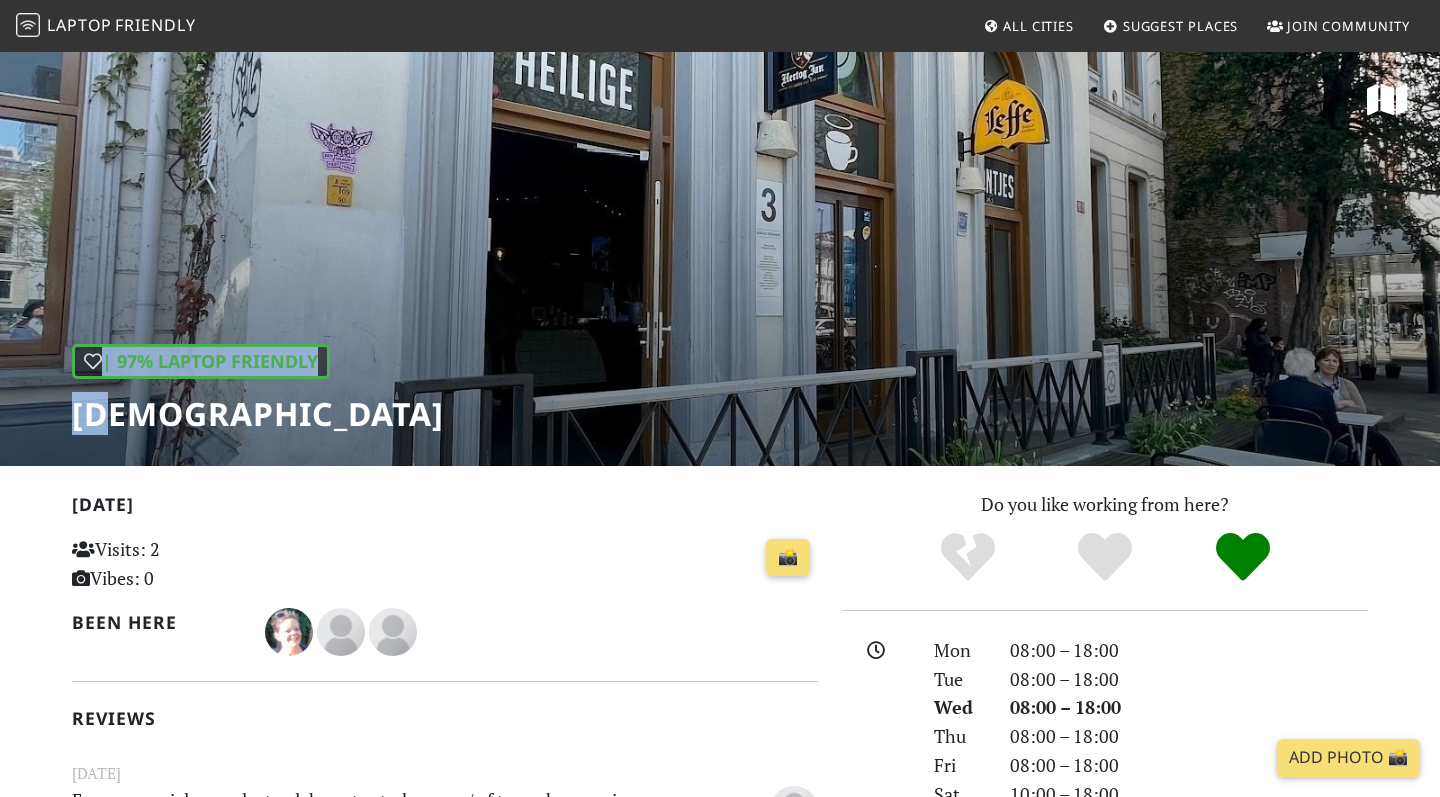 drag, startPoint x: 410, startPoint y: 422, endPoint x: 111, endPoint y: 418, distance: 299.02676 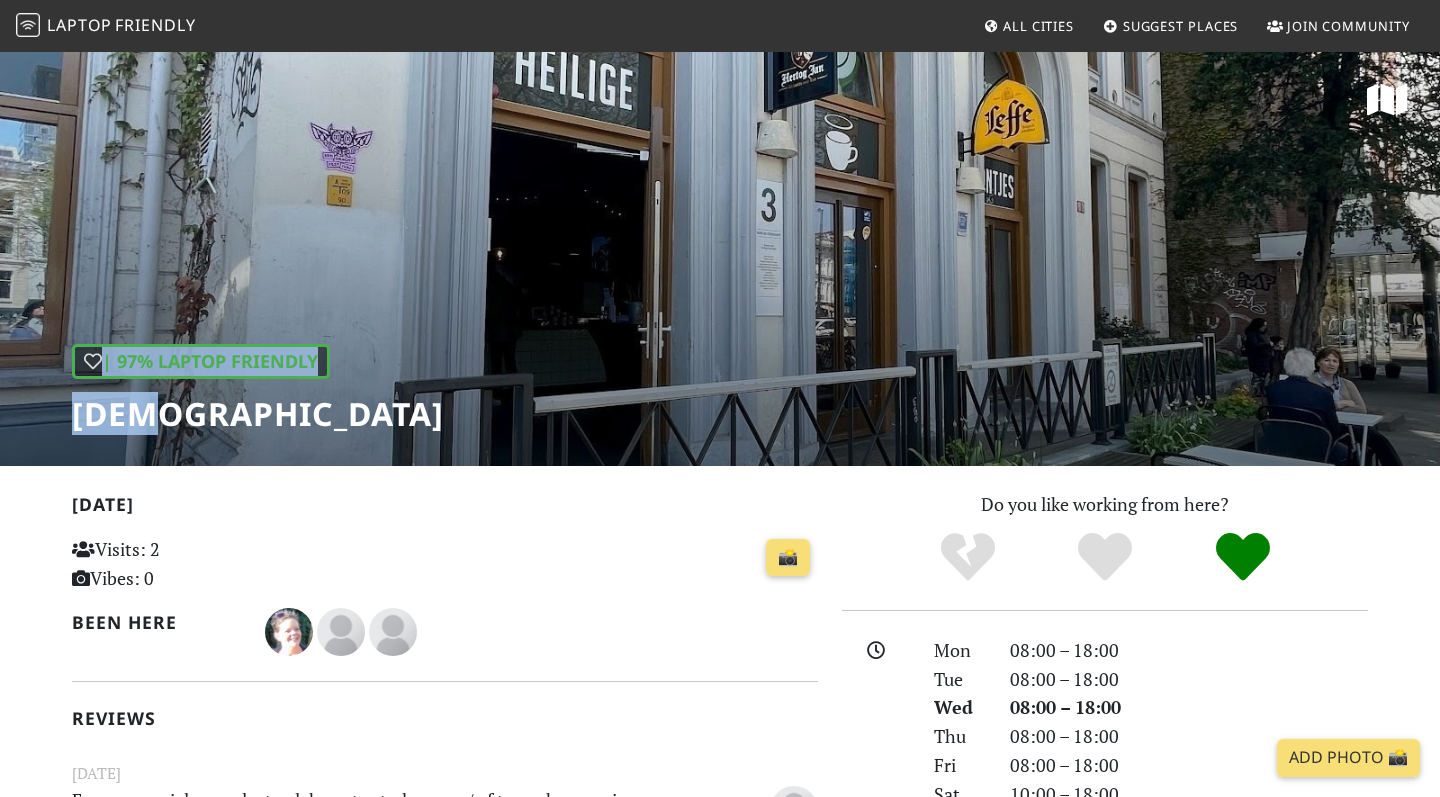 drag, startPoint x: 382, startPoint y: 412, endPoint x: 150, endPoint y: 415, distance: 232.0194 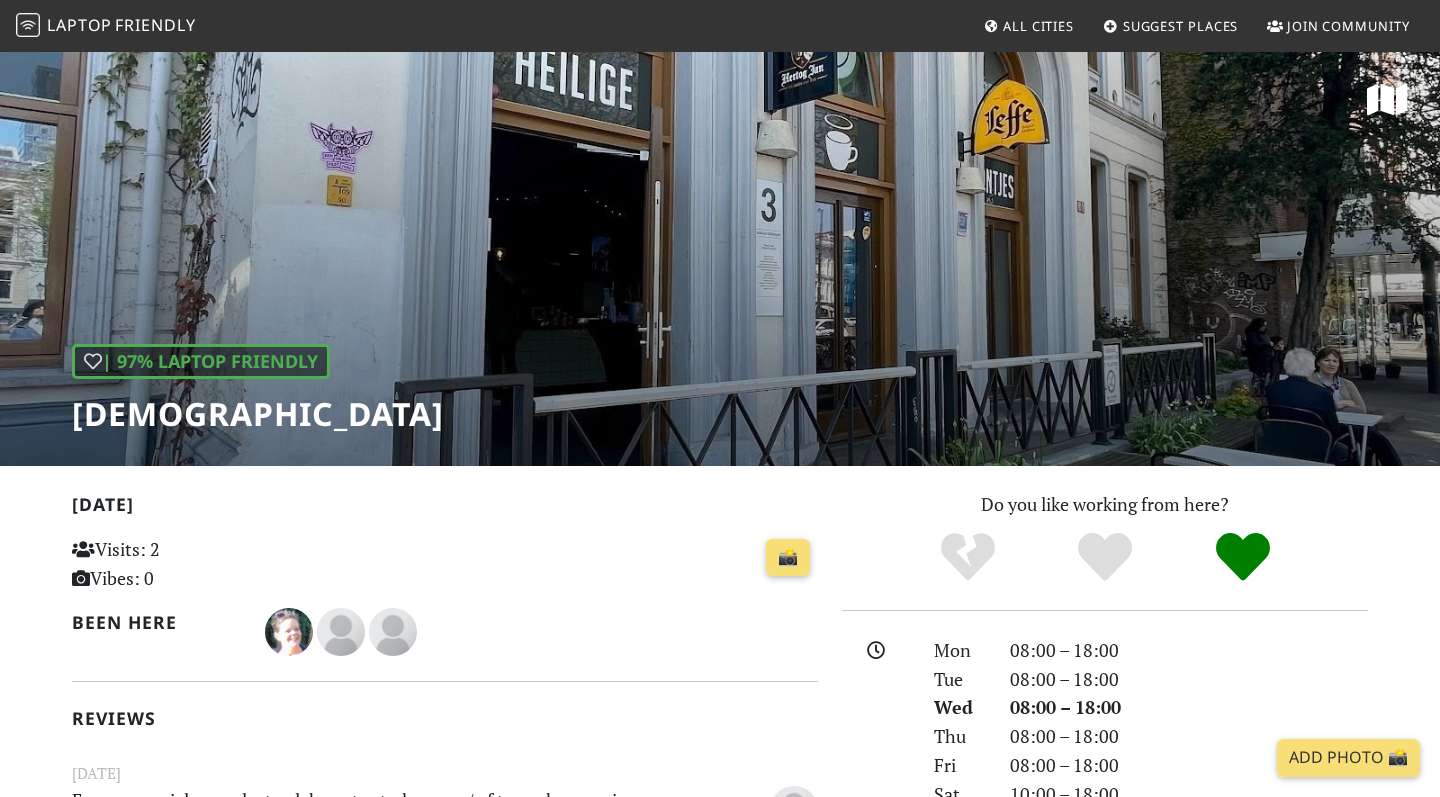 drag, startPoint x: 328, startPoint y: 413, endPoint x: 272, endPoint y: 413, distance: 56 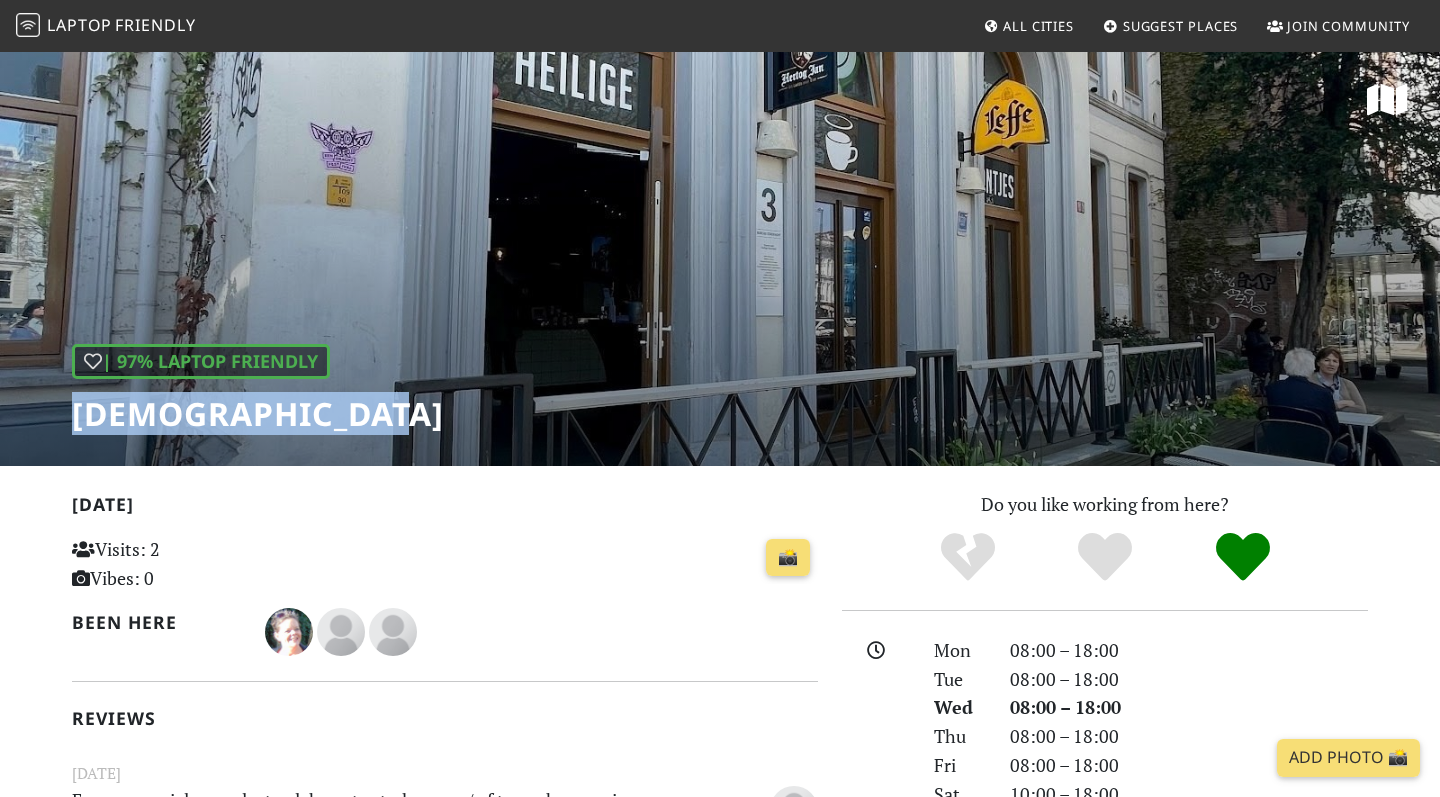 drag, startPoint x: 74, startPoint y: 412, endPoint x: 378, endPoint y: 405, distance: 304.08057 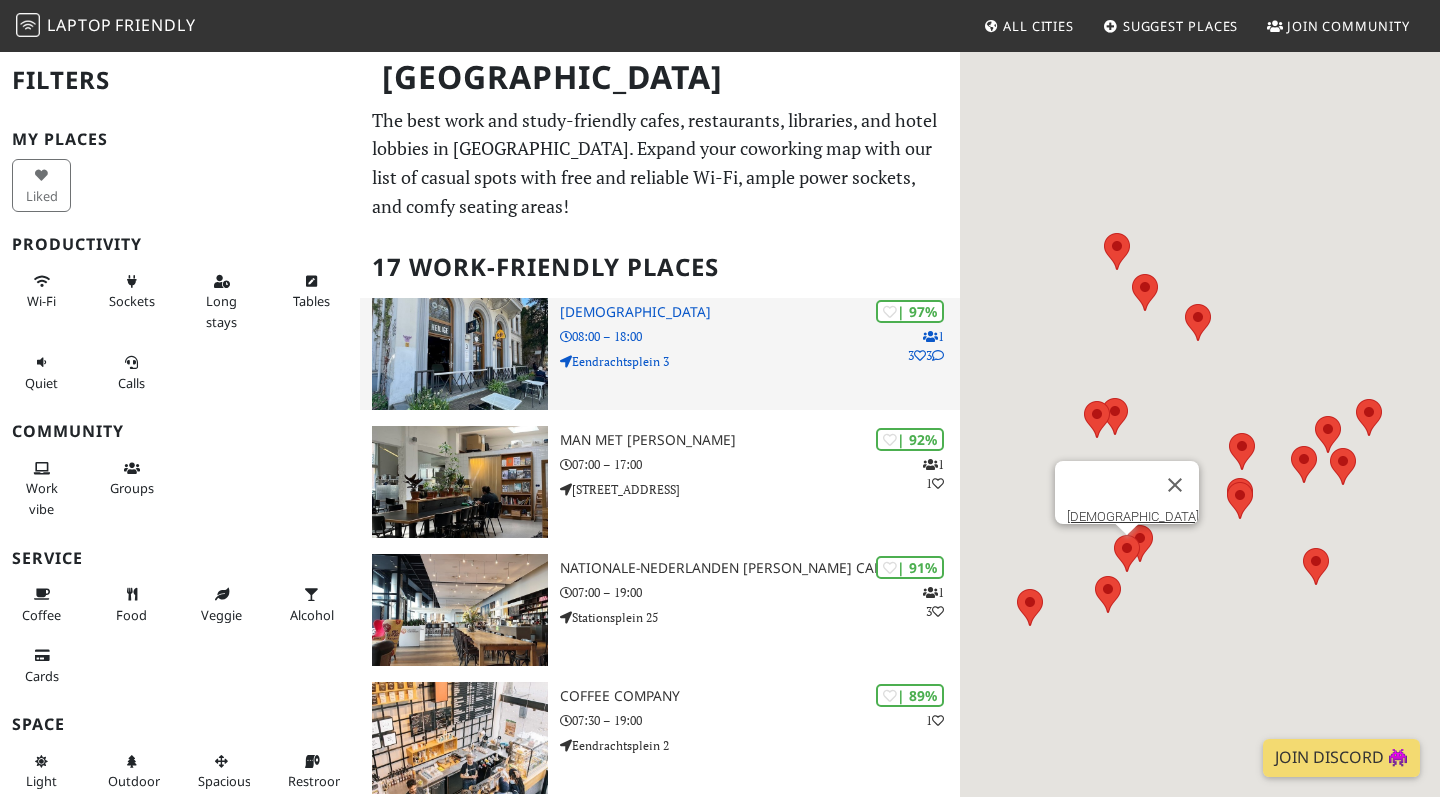 scroll, scrollTop: 0, scrollLeft: 0, axis: both 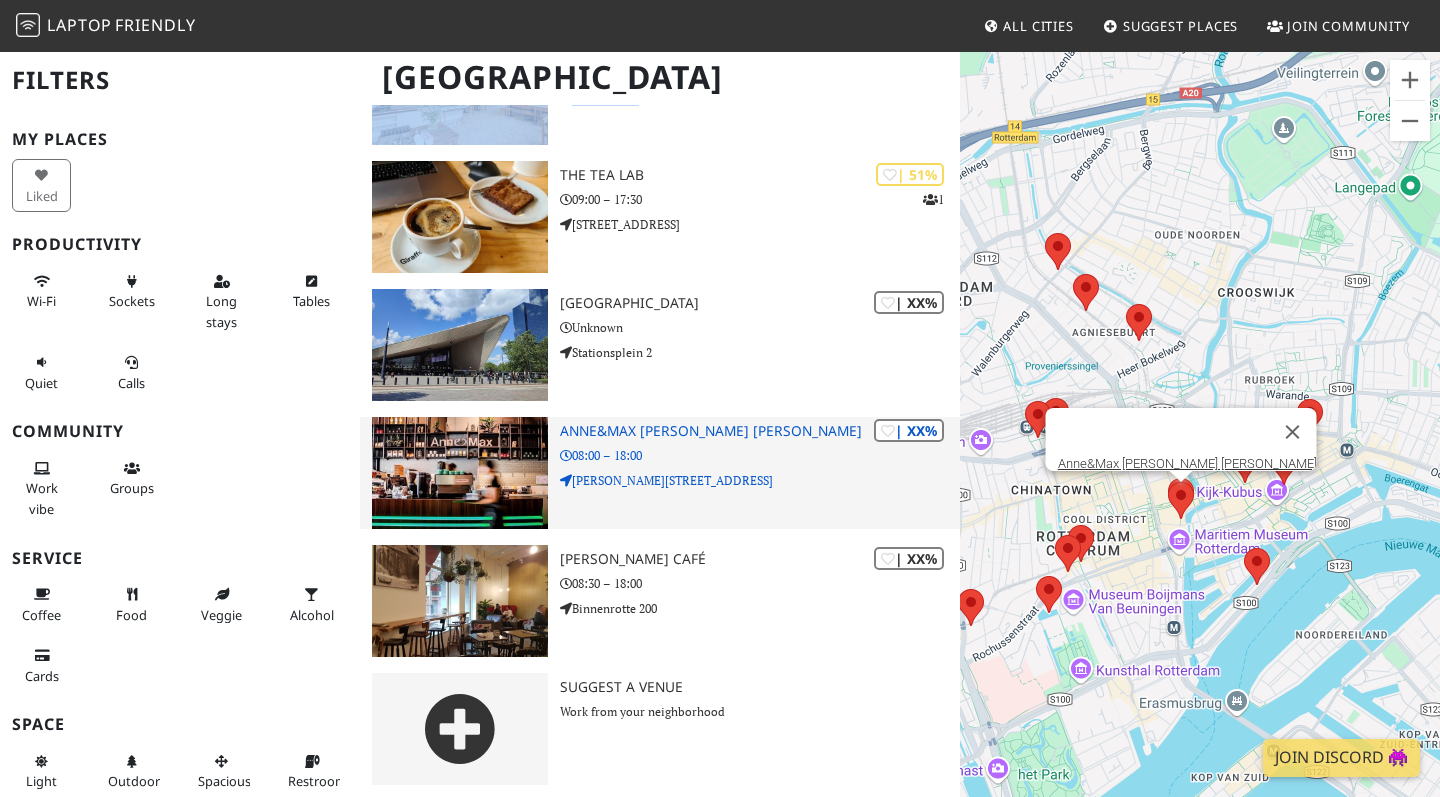 click on "Anne&Max Korte Hoog" at bounding box center [760, 431] 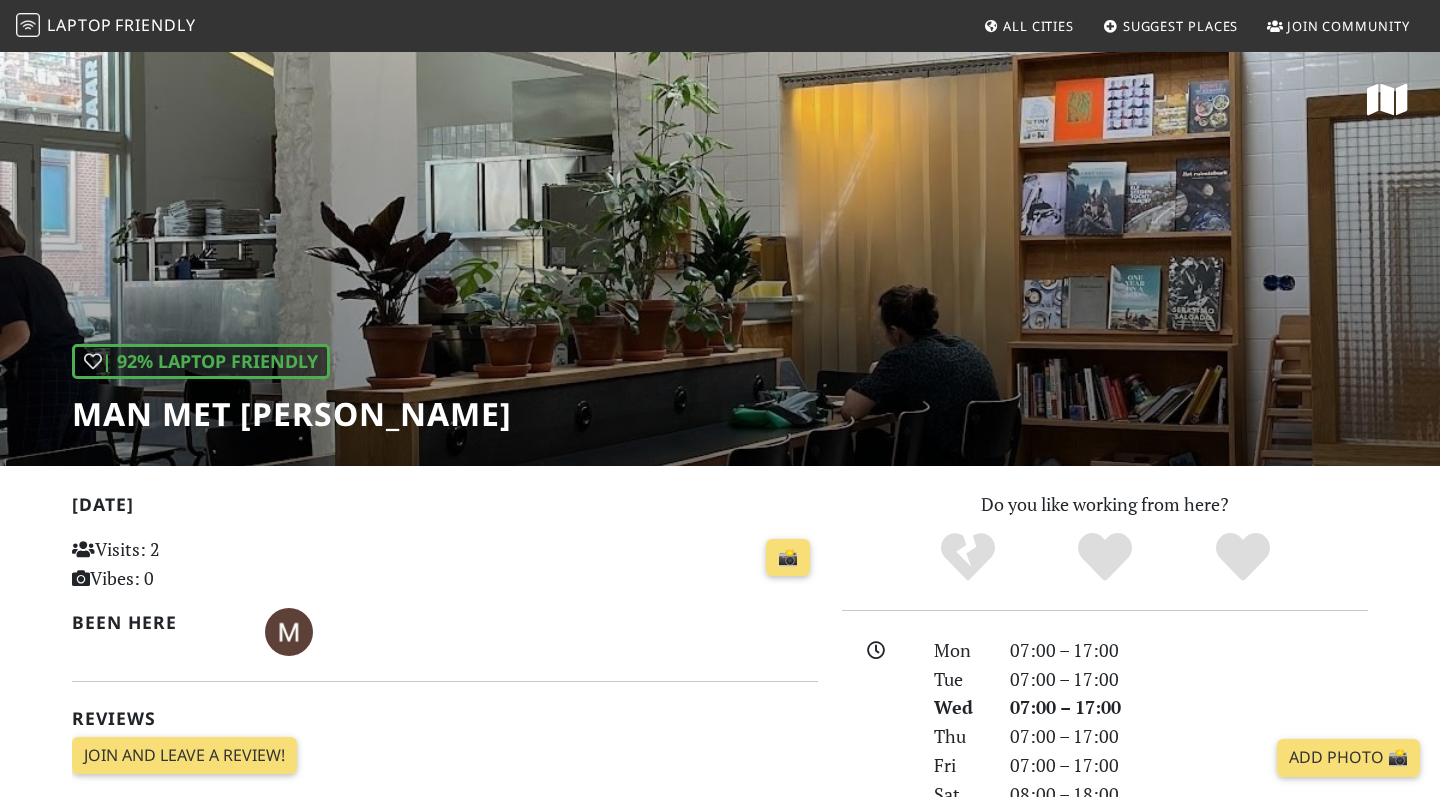 scroll, scrollTop: 0, scrollLeft: 0, axis: both 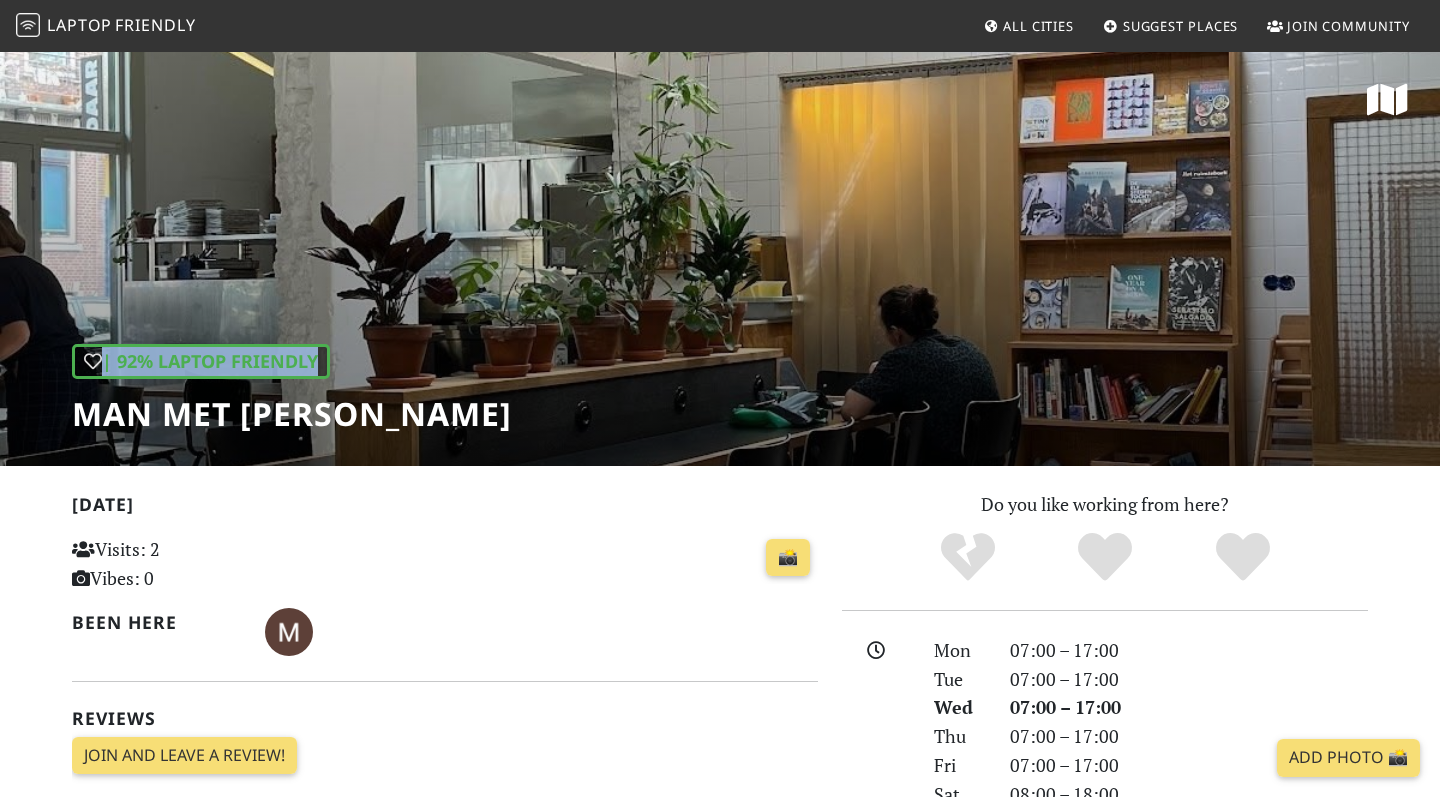 drag, startPoint x: 444, startPoint y: 402, endPoint x: 73, endPoint y: 419, distance: 371.38928 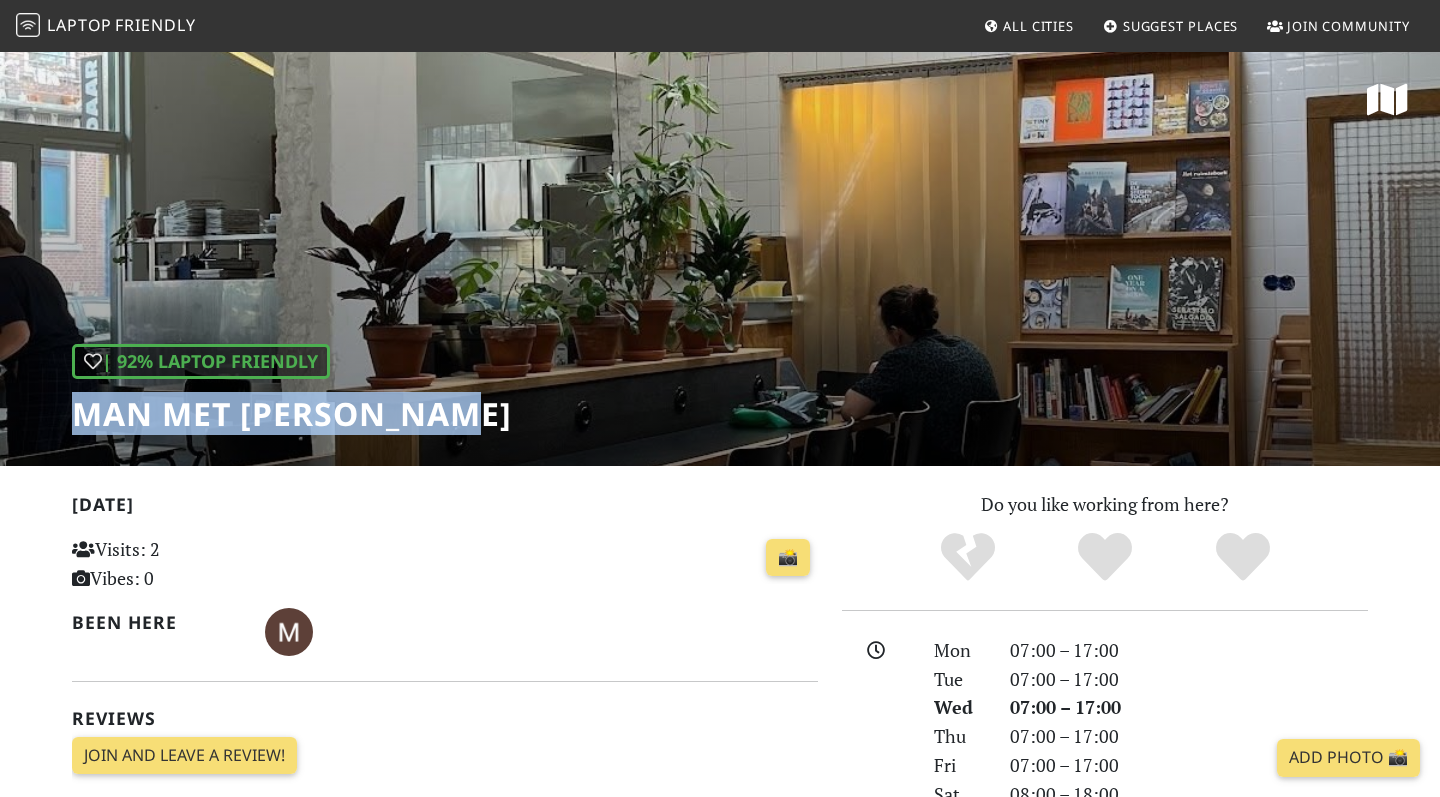 drag, startPoint x: 73, startPoint y: 419, endPoint x: 442, endPoint y: 419, distance: 369 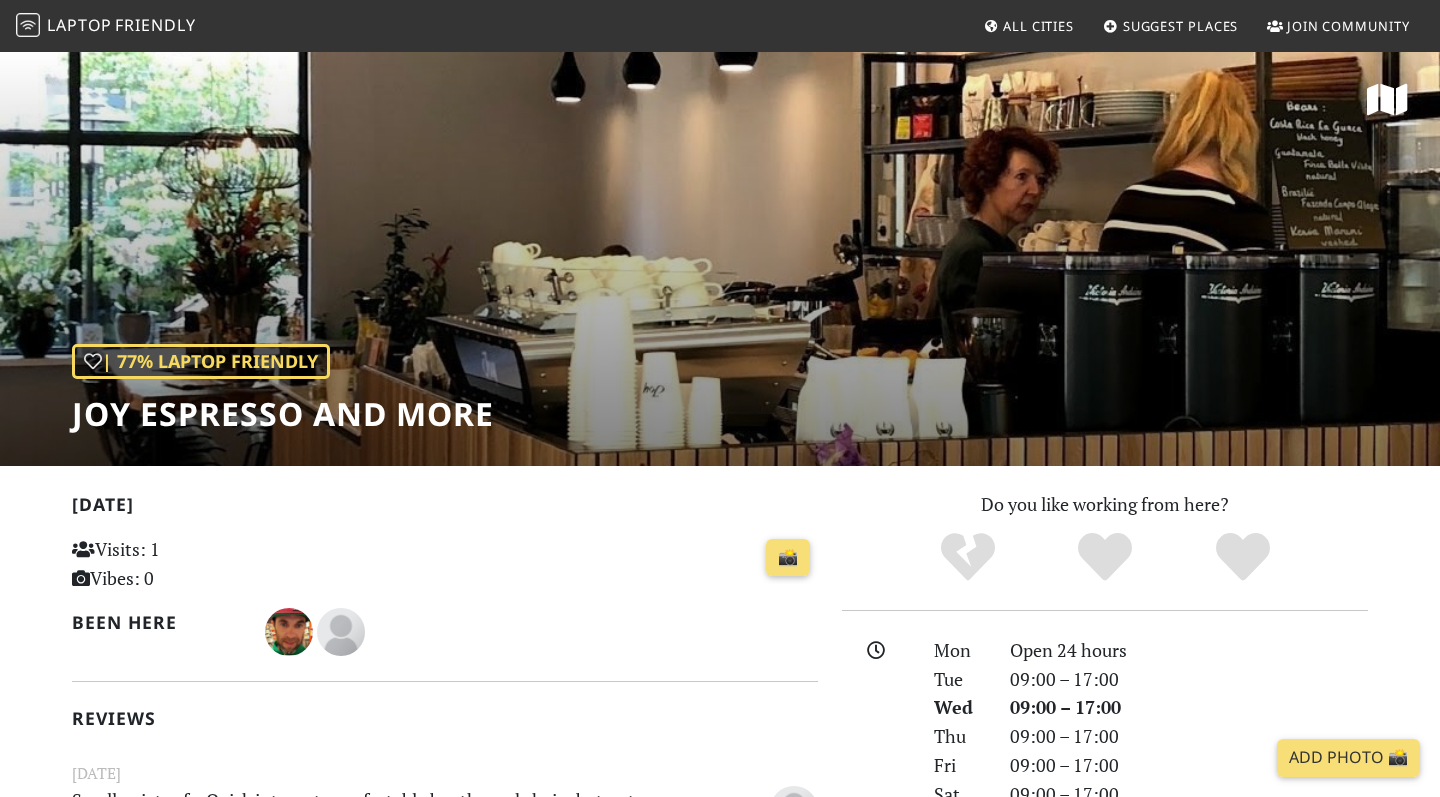 scroll, scrollTop: 0, scrollLeft: 0, axis: both 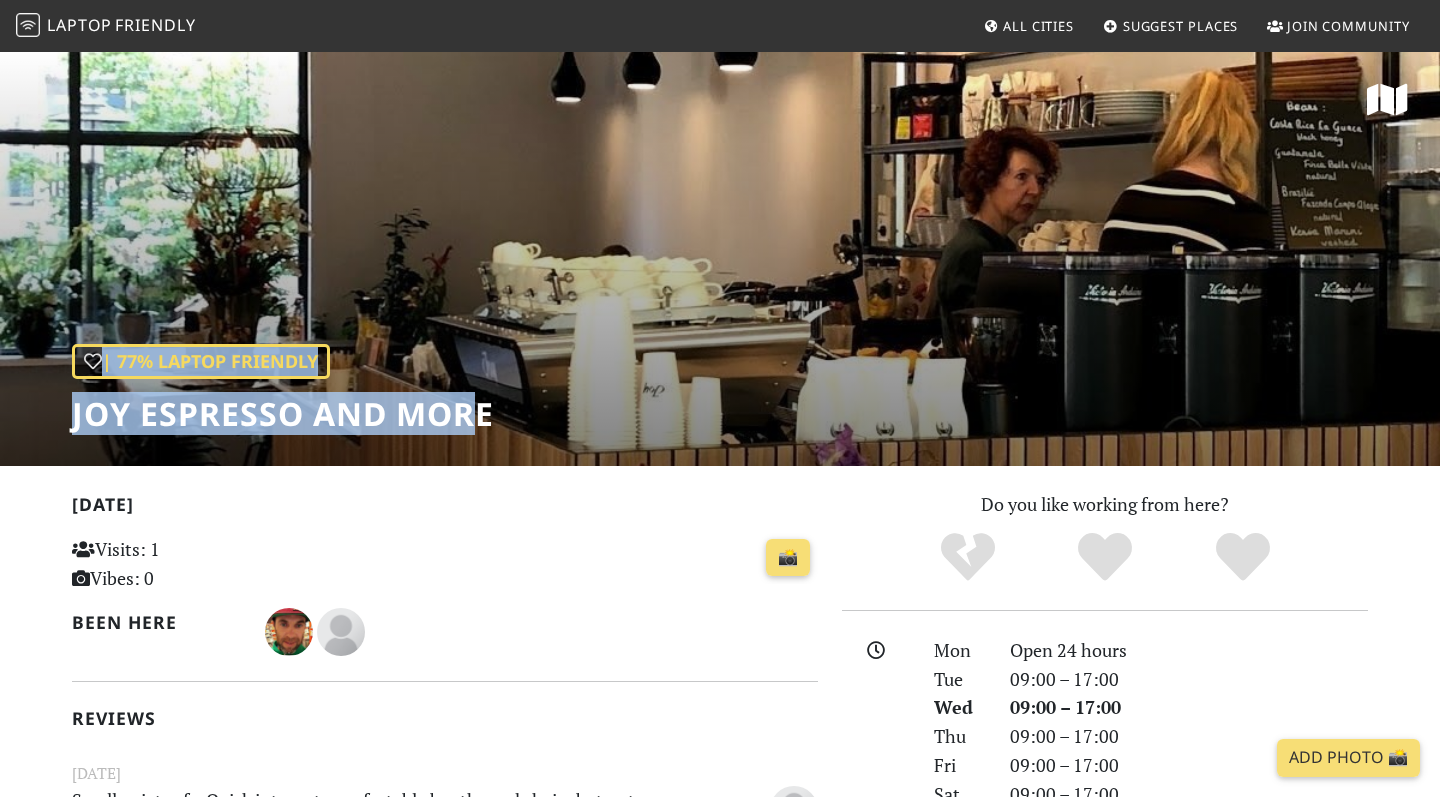 drag, startPoint x: 67, startPoint y: 413, endPoint x: 480, endPoint y: 407, distance: 413.04358 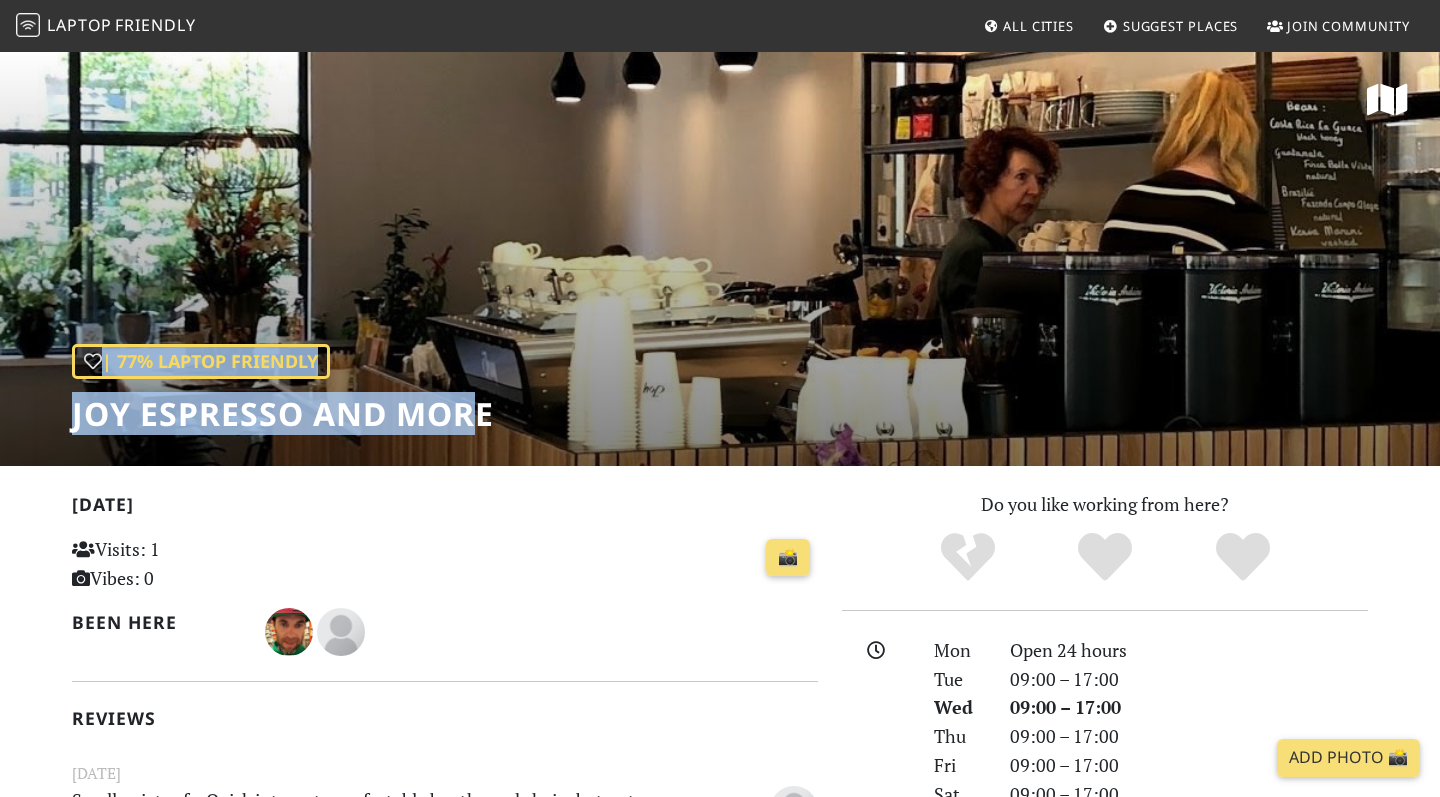 click on "| 77% Laptop Friendly
Joy Espresso and More" at bounding box center [720, 258] 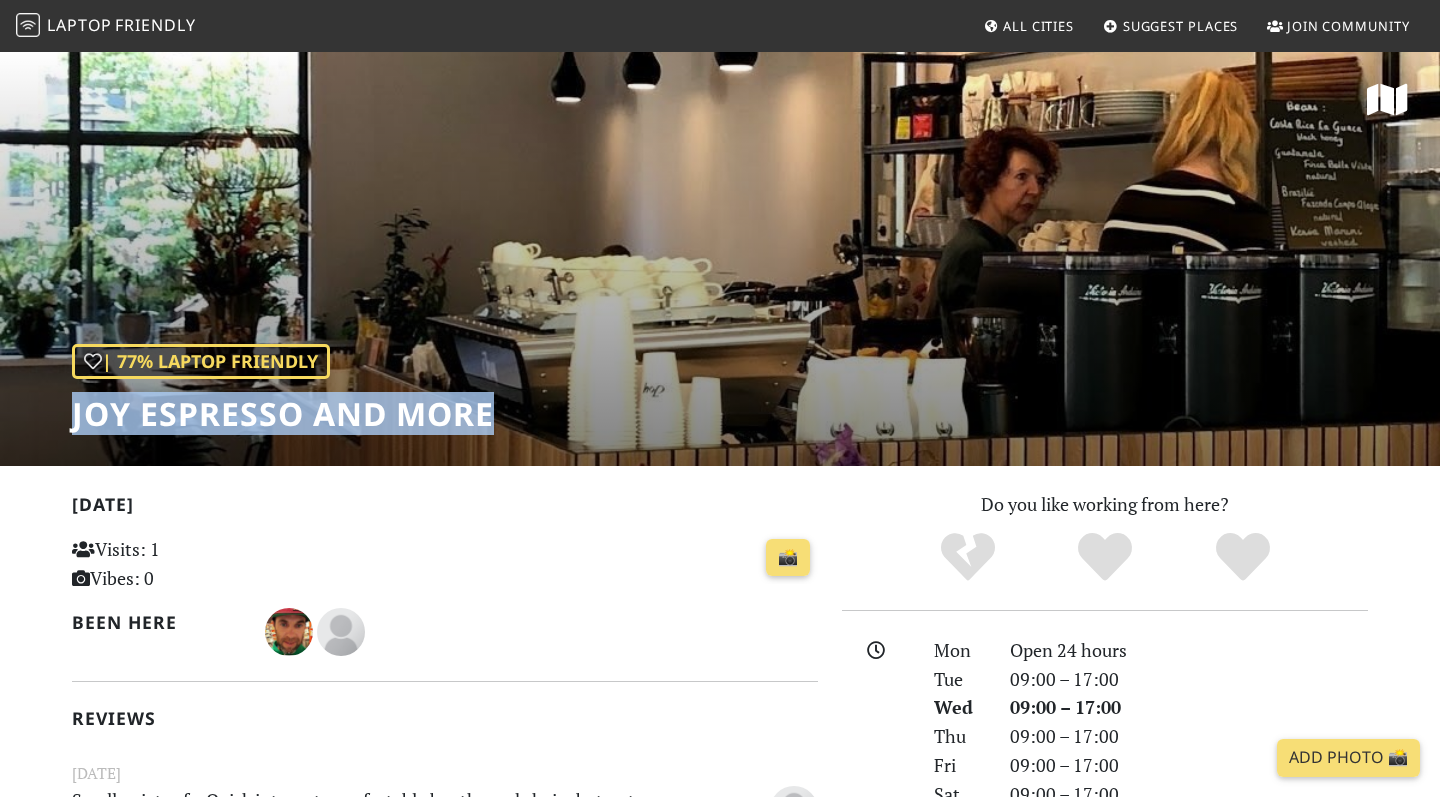 drag, startPoint x: 485, startPoint y: 415, endPoint x: 73, endPoint y: 412, distance: 412.01093 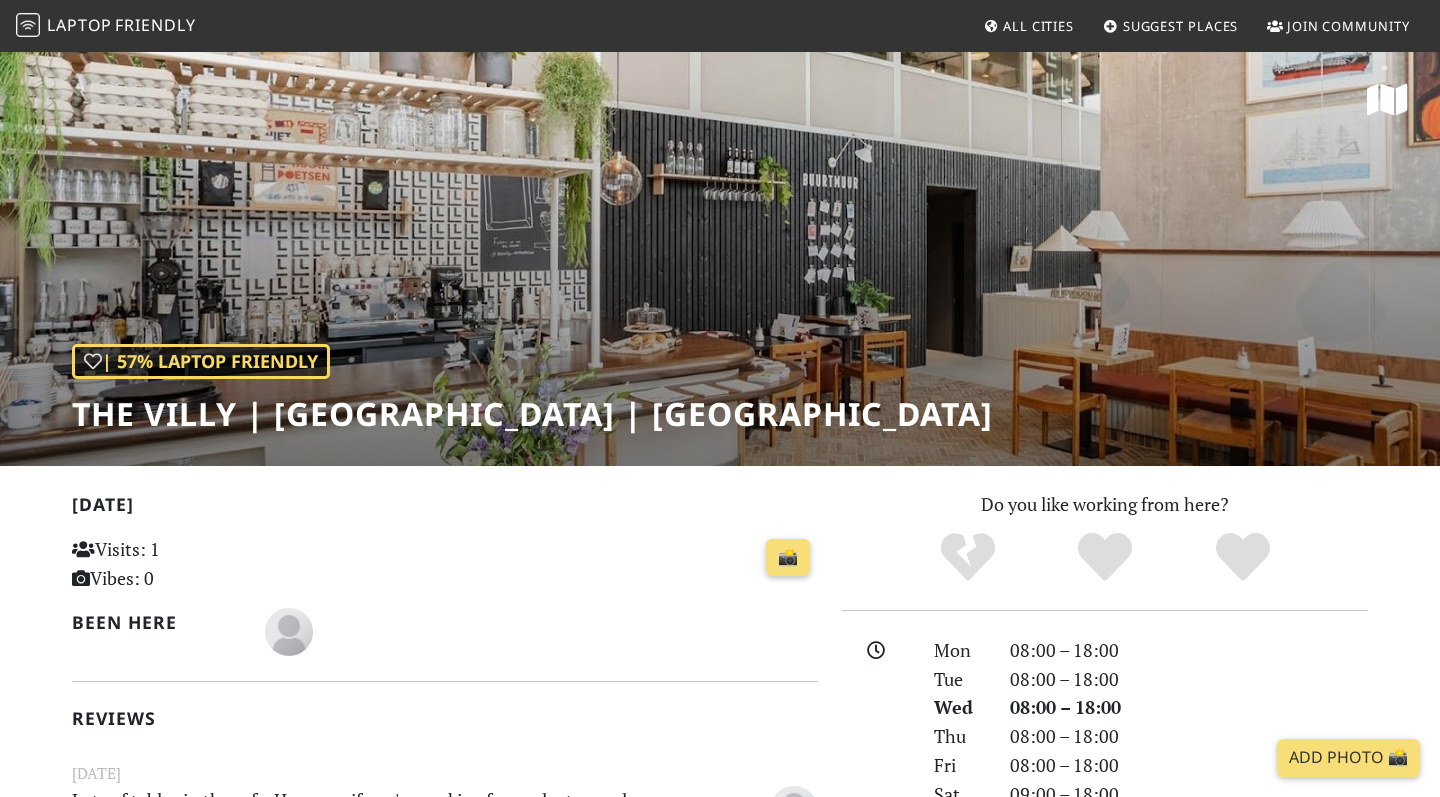 scroll, scrollTop: 0, scrollLeft: 0, axis: both 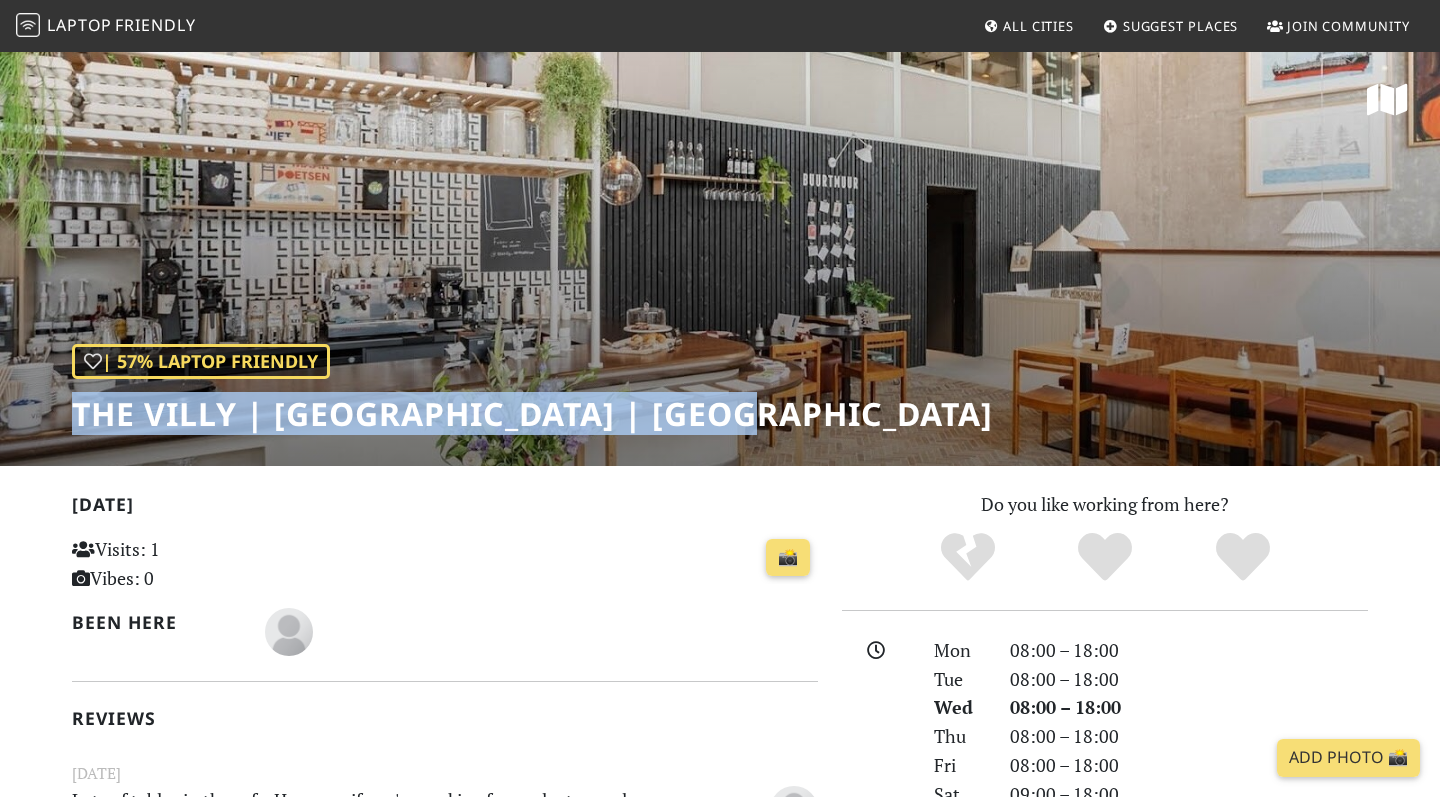 drag, startPoint x: 718, startPoint y: 419, endPoint x: 73, endPoint y: 429, distance: 645.0775 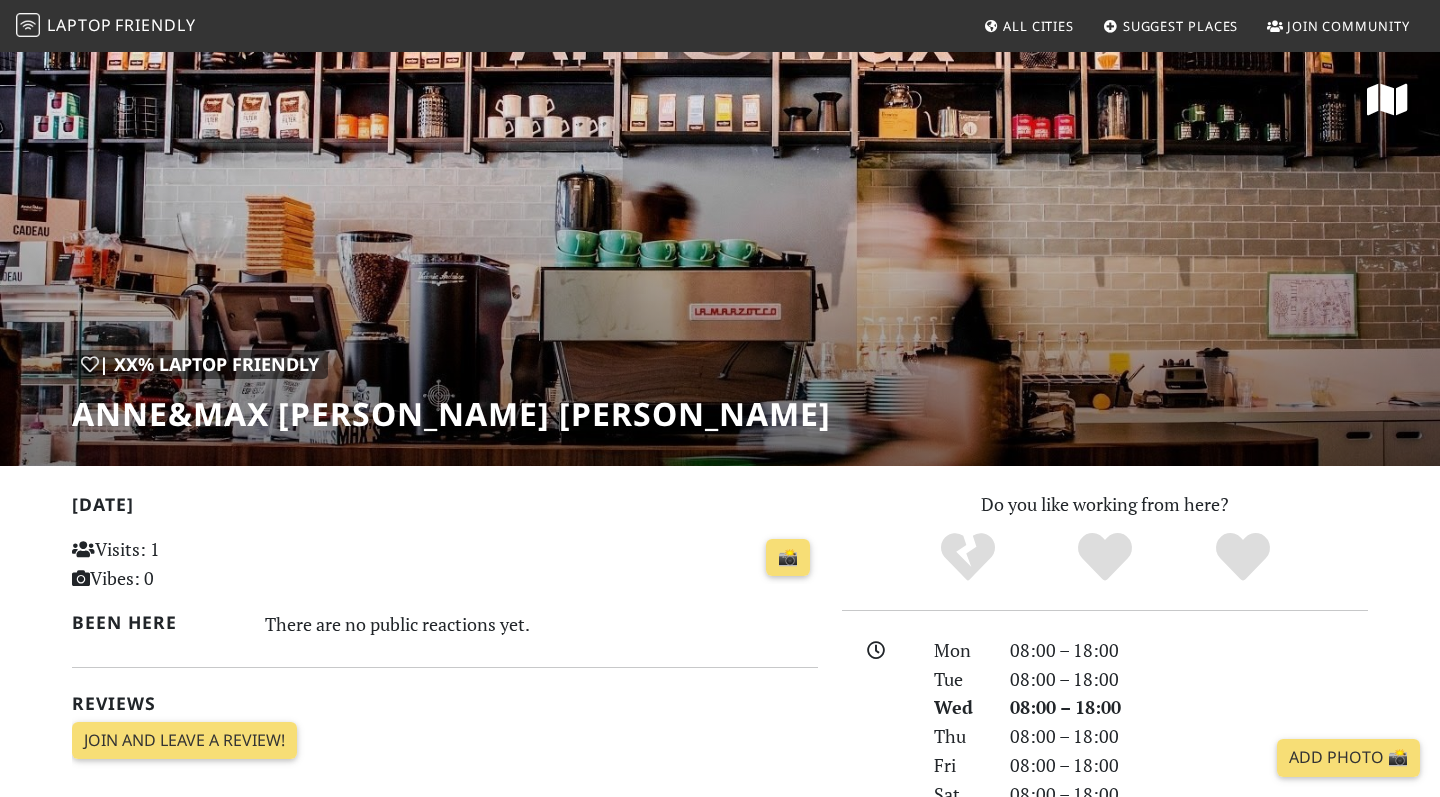 scroll, scrollTop: 0, scrollLeft: 0, axis: both 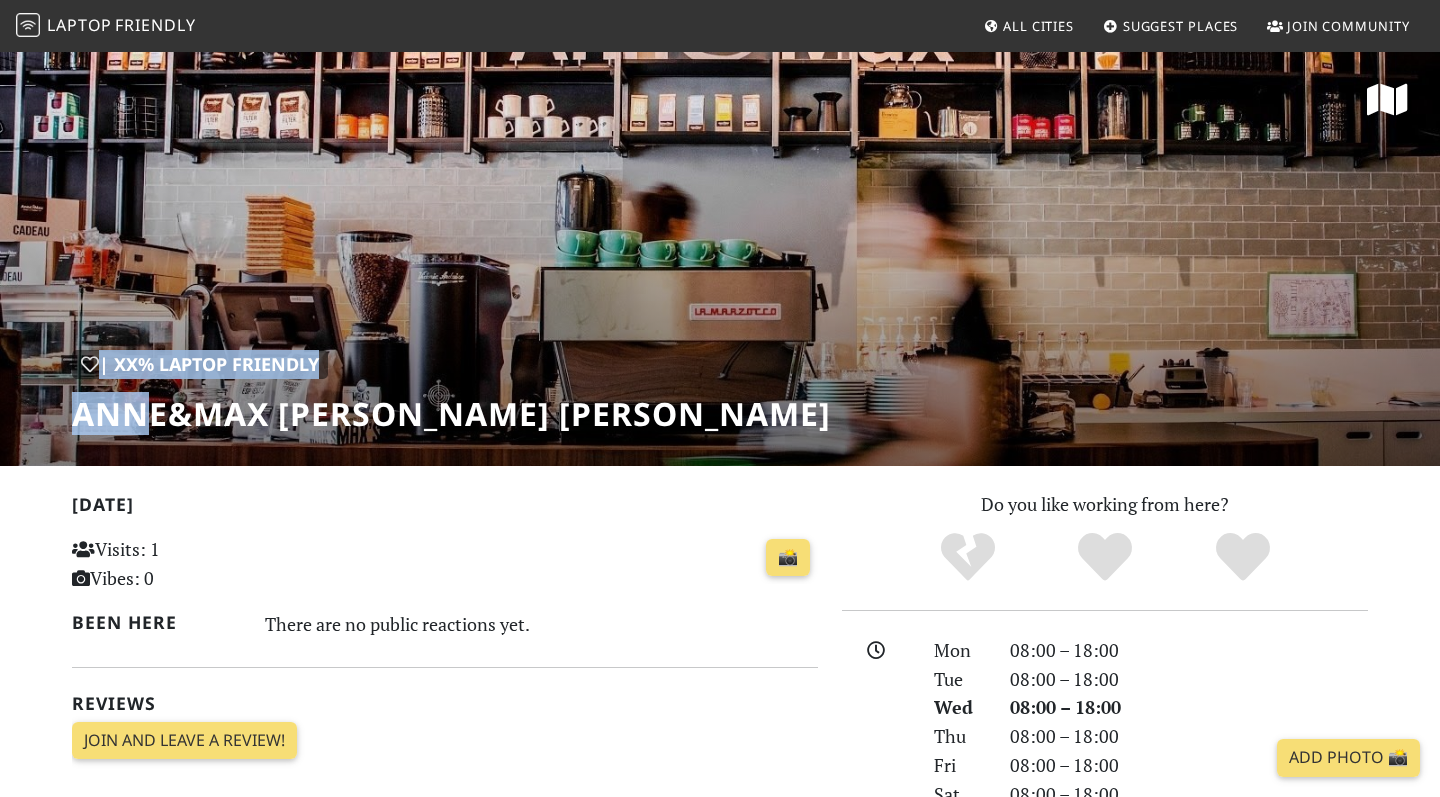 drag, startPoint x: 487, startPoint y: 413, endPoint x: 139, endPoint y: 419, distance: 348.05173 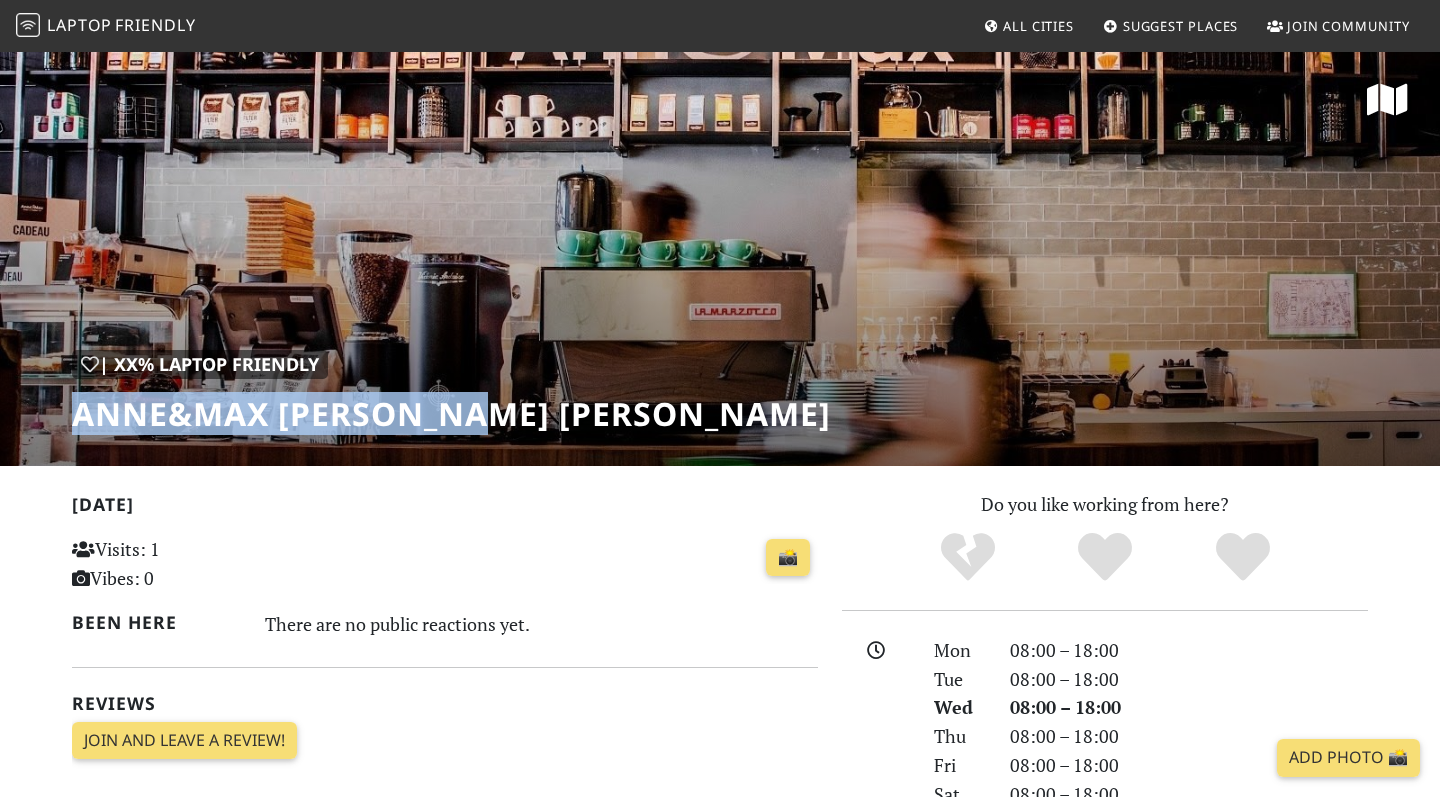 drag, startPoint x: 74, startPoint y: 414, endPoint x: 488, endPoint y: 408, distance: 414.0435 